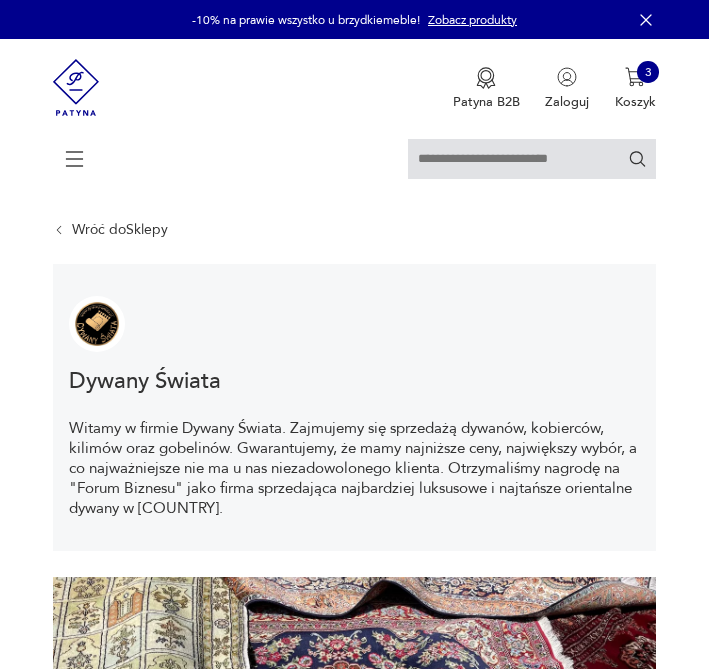 scroll, scrollTop: 759, scrollLeft: 0, axis: vertical 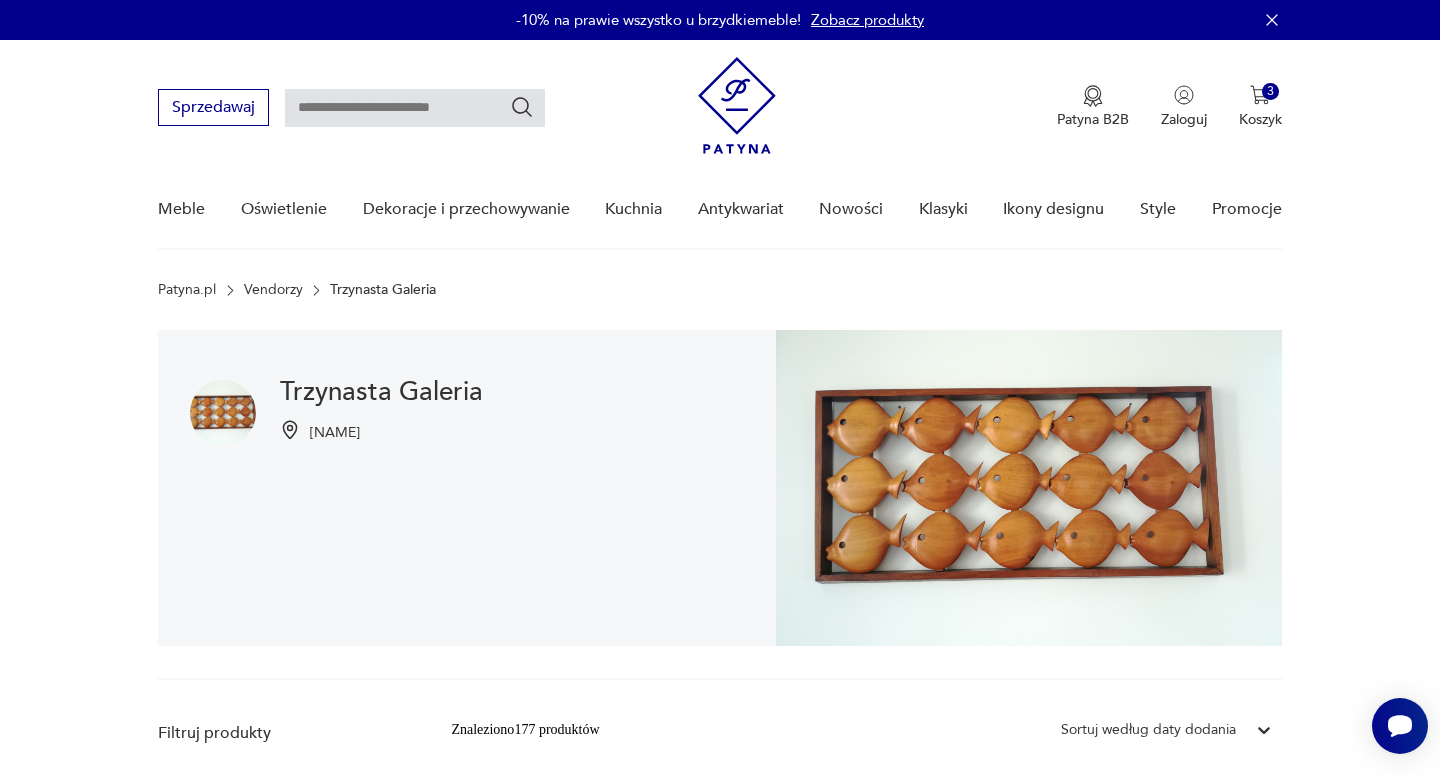 click at bounding box center [415, 108] 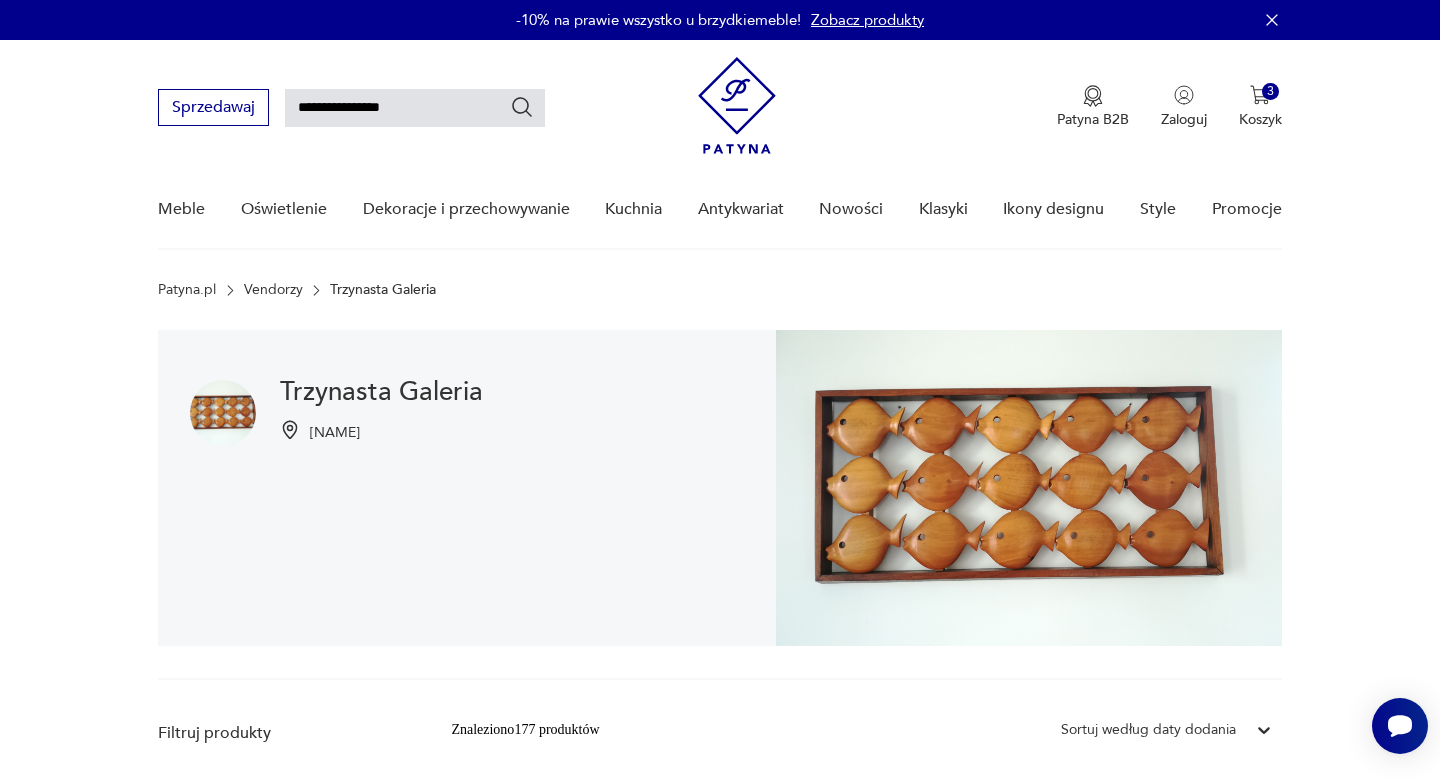 type on "**********" 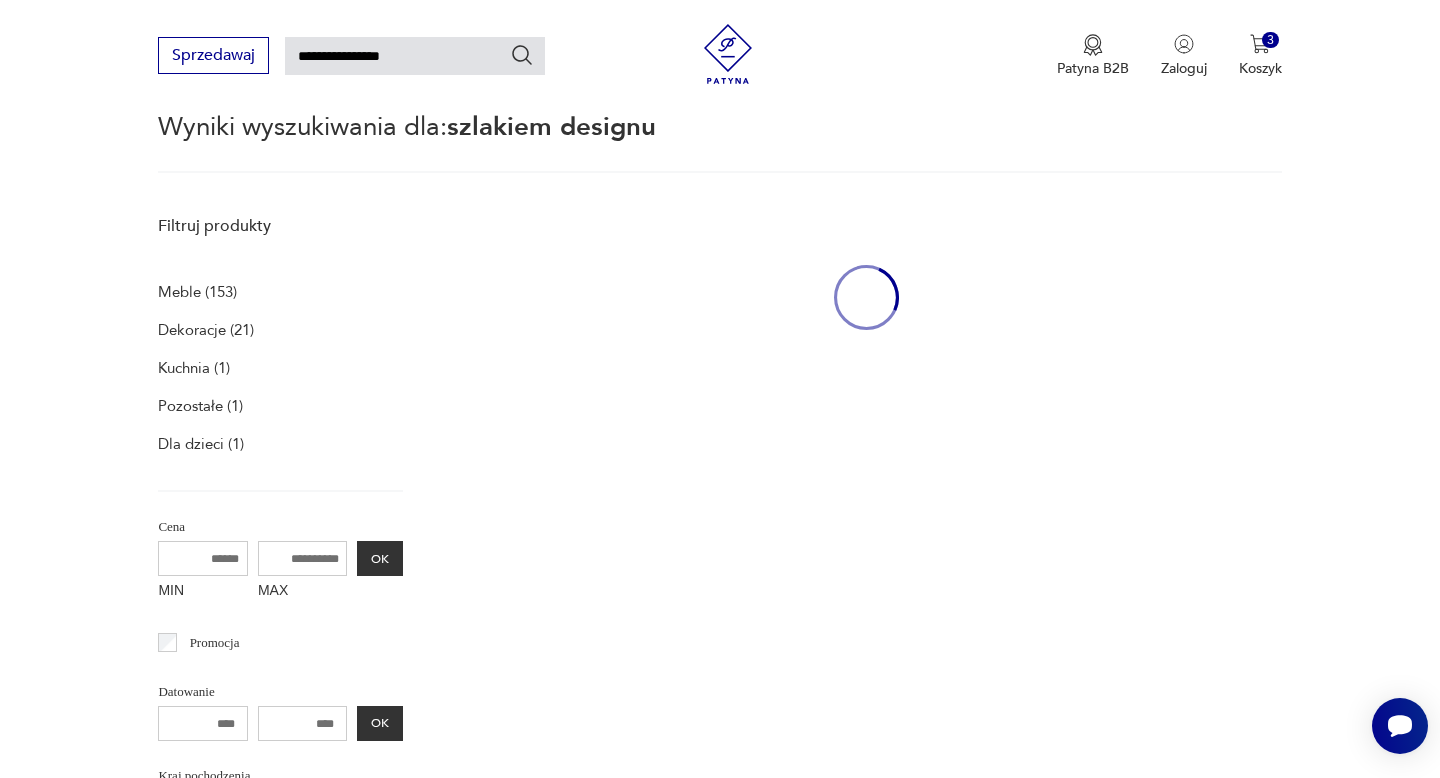 scroll, scrollTop: 212, scrollLeft: 0, axis: vertical 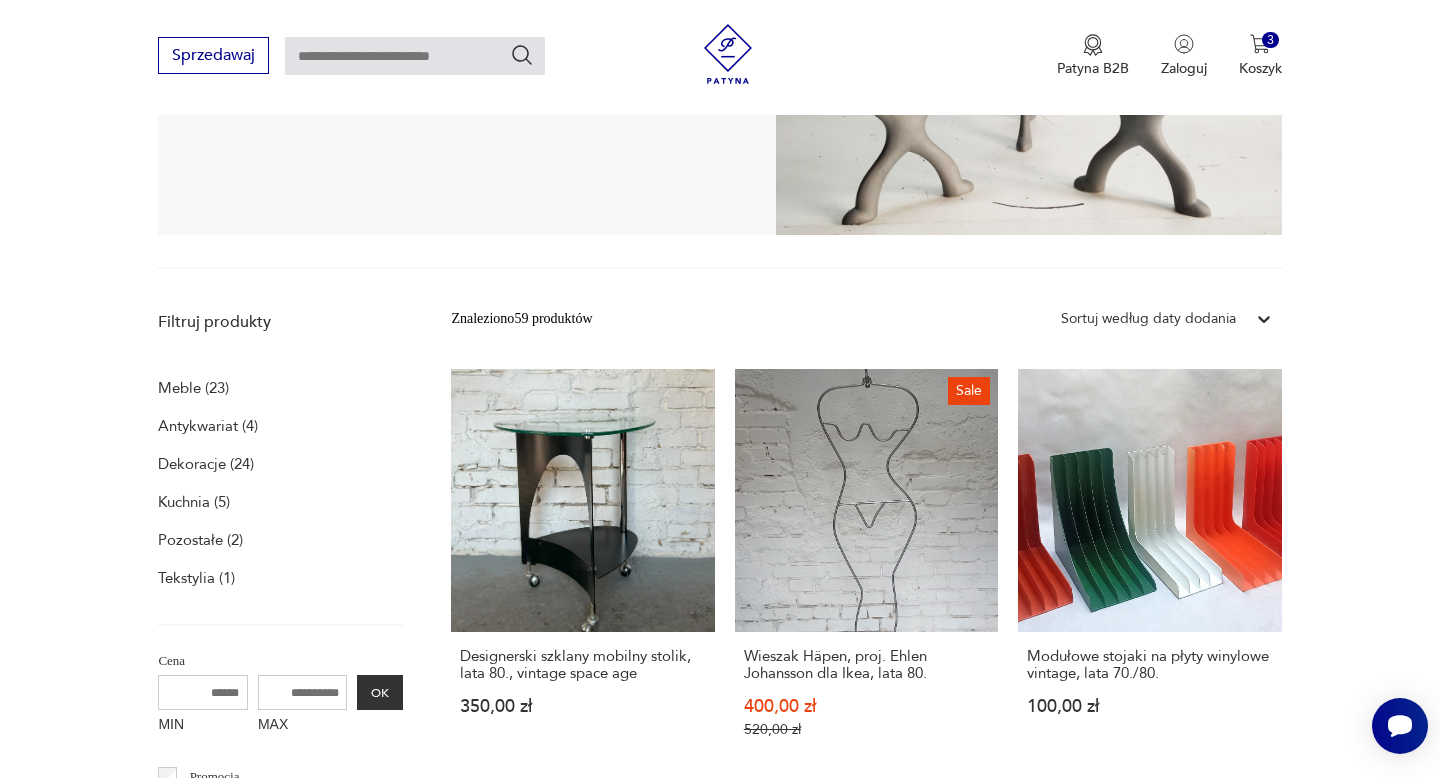 click at bounding box center (415, 56) 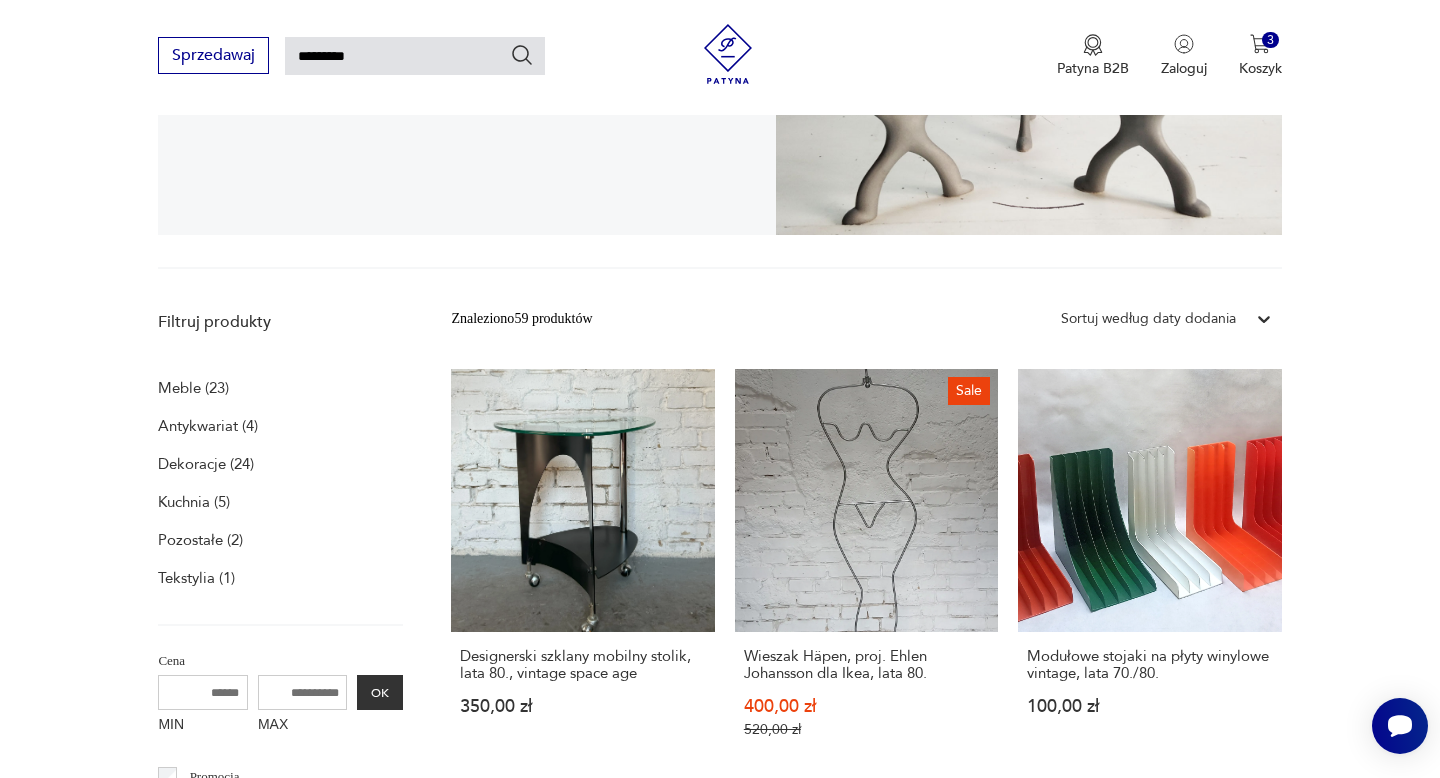 type on "*********" 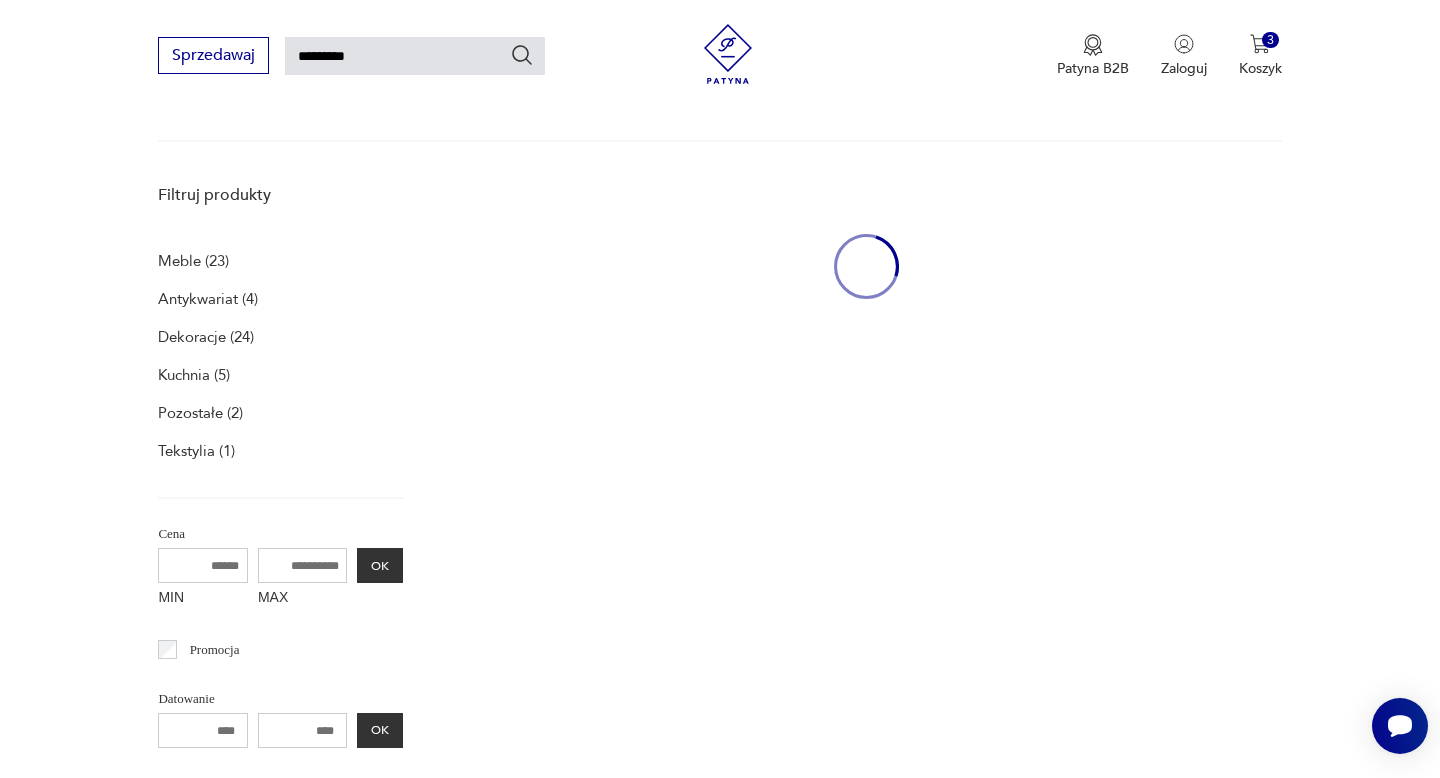 scroll, scrollTop: 199, scrollLeft: 0, axis: vertical 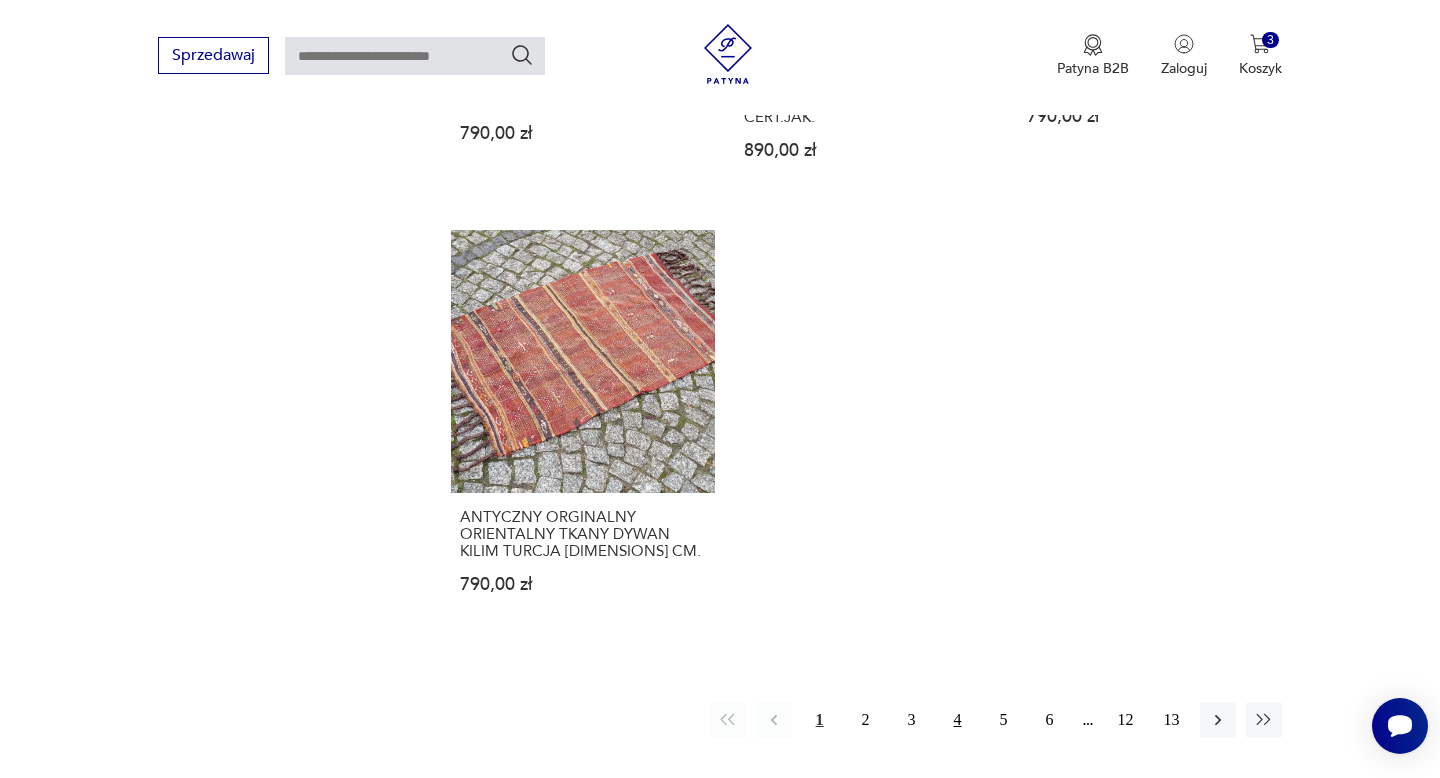 click on "4" at bounding box center [958, 720] 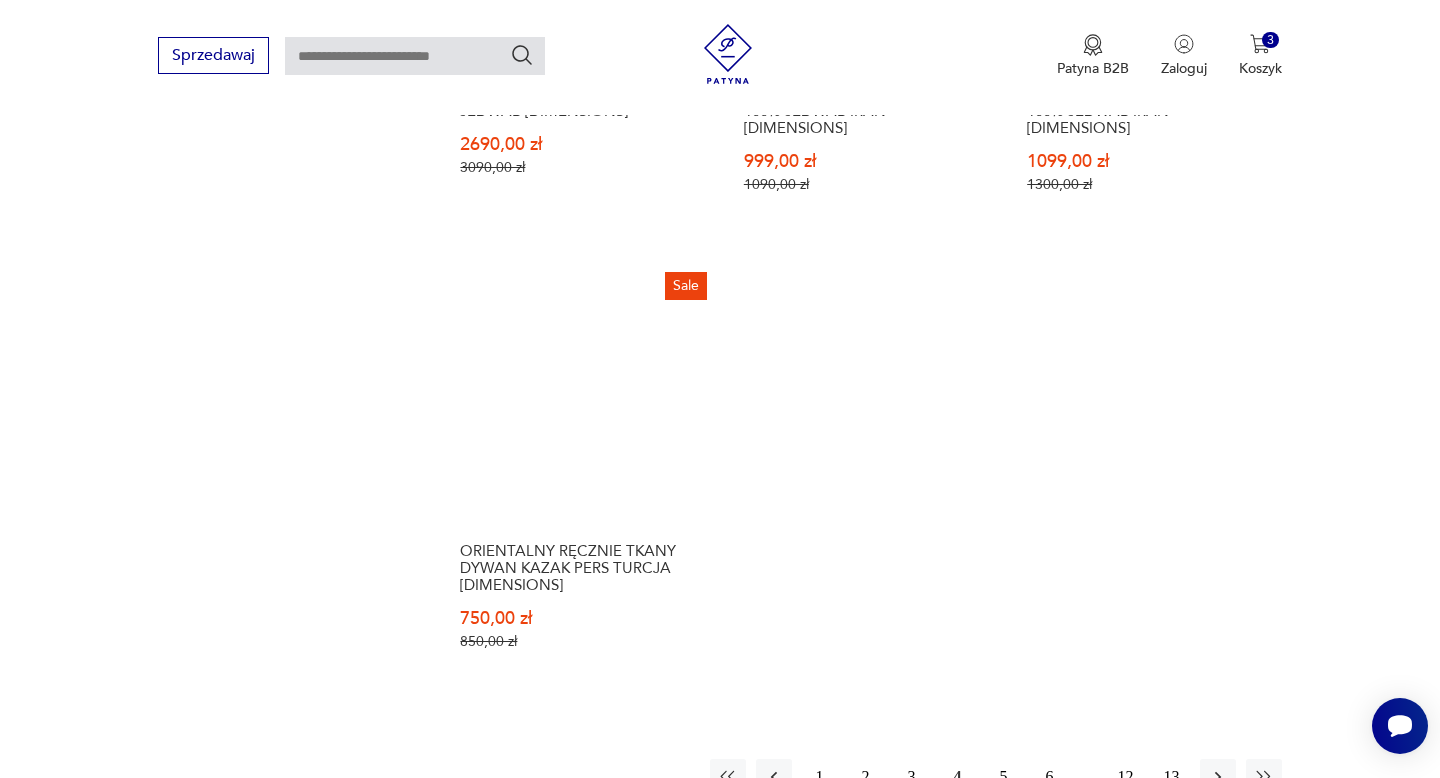 scroll, scrollTop: 3130, scrollLeft: 0, axis: vertical 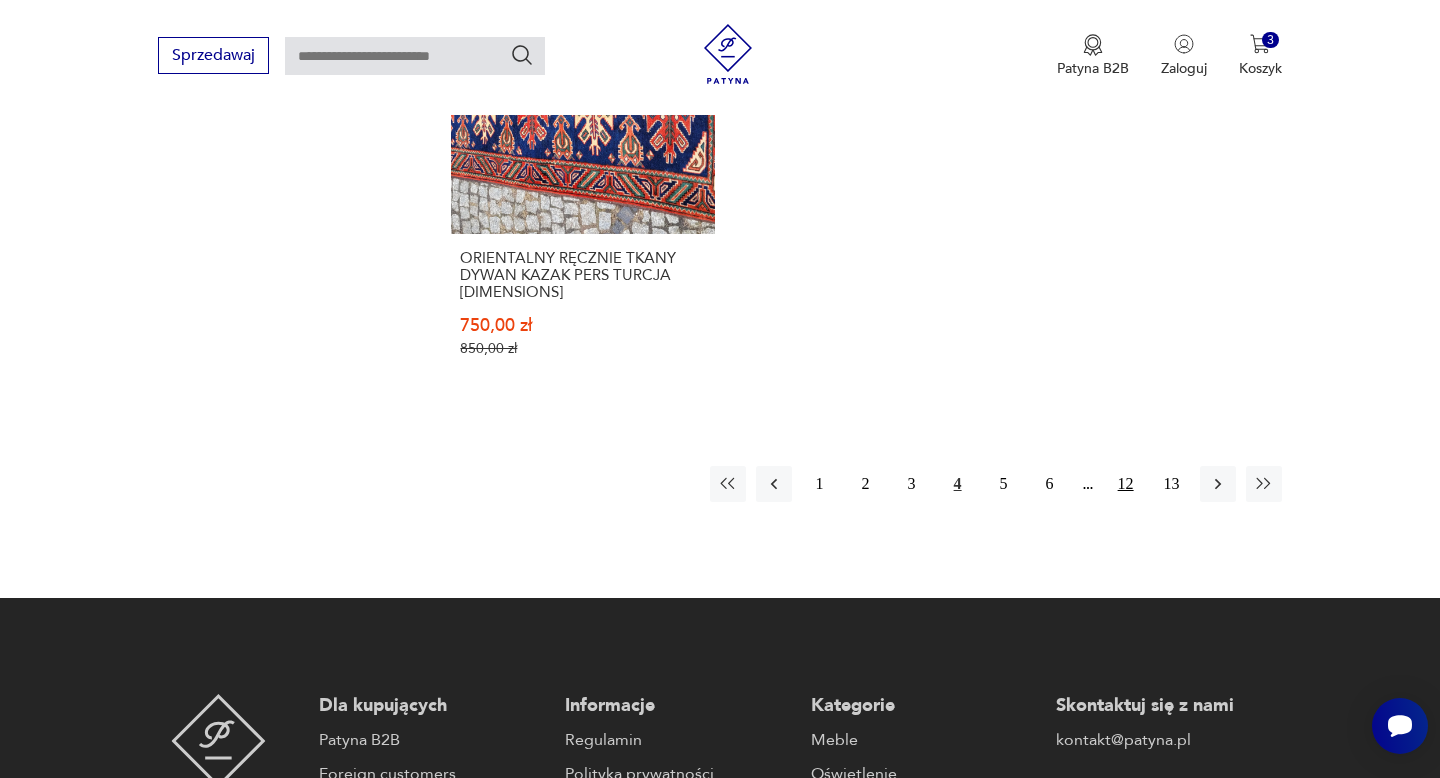 click on "12" at bounding box center [1126, 484] 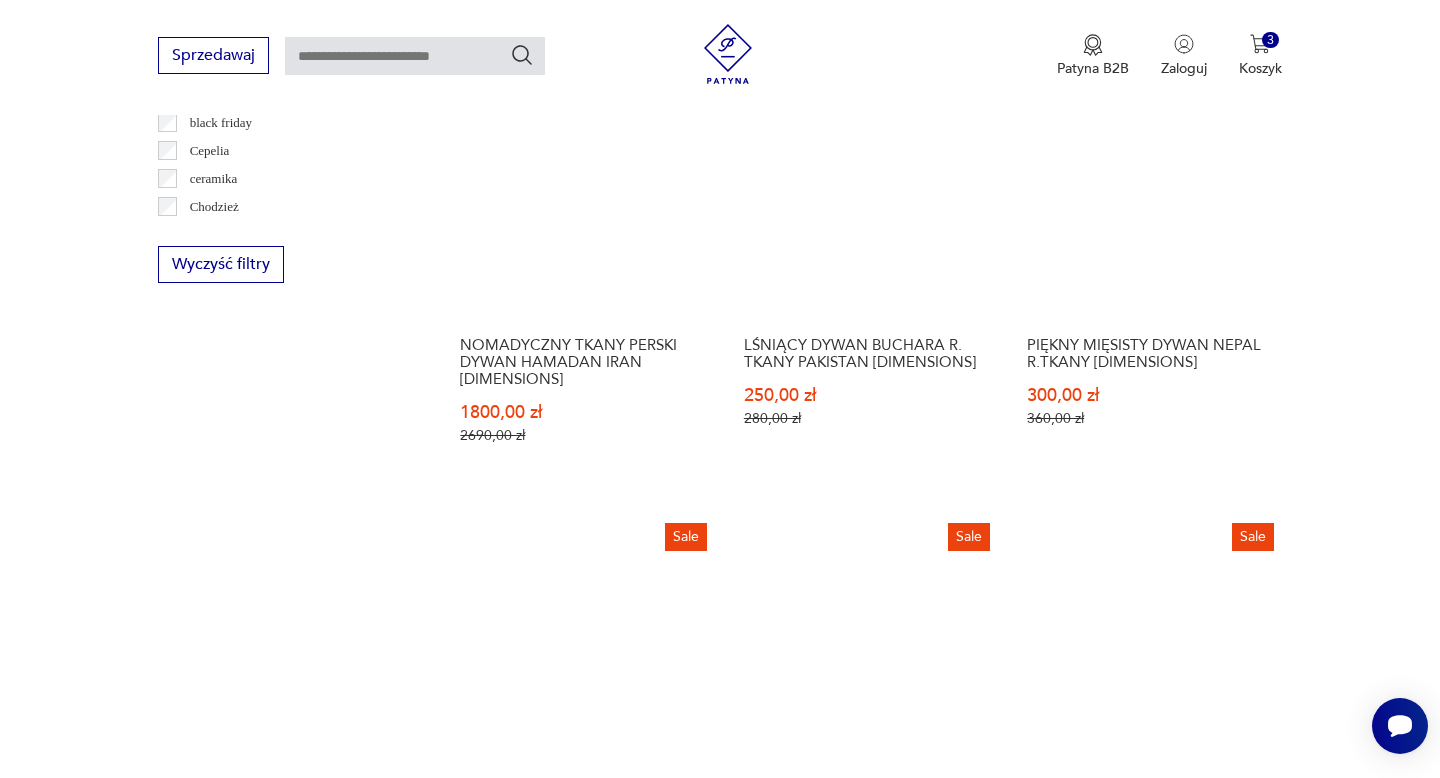 scroll, scrollTop: 465, scrollLeft: 0, axis: vertical 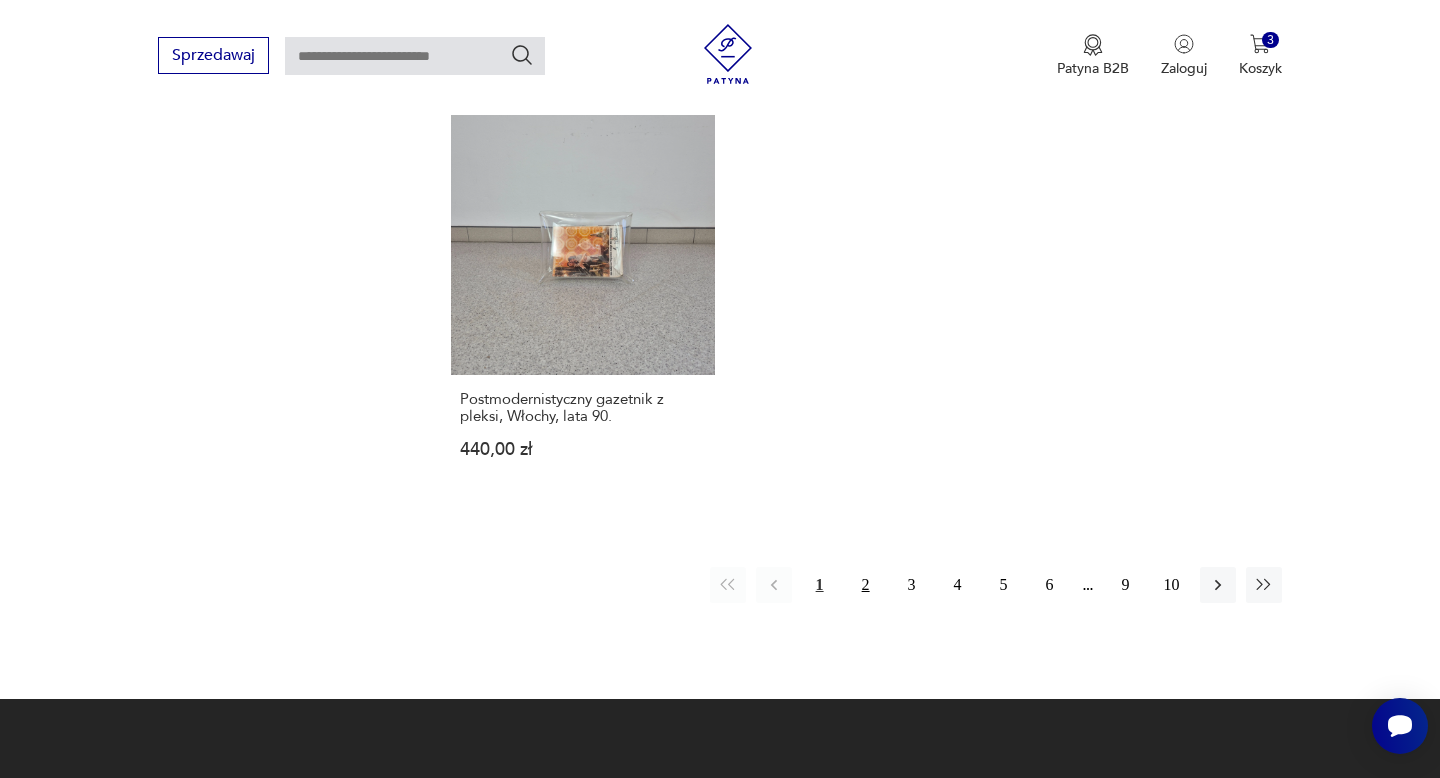 click on "2" at bounding box center (866, 585) 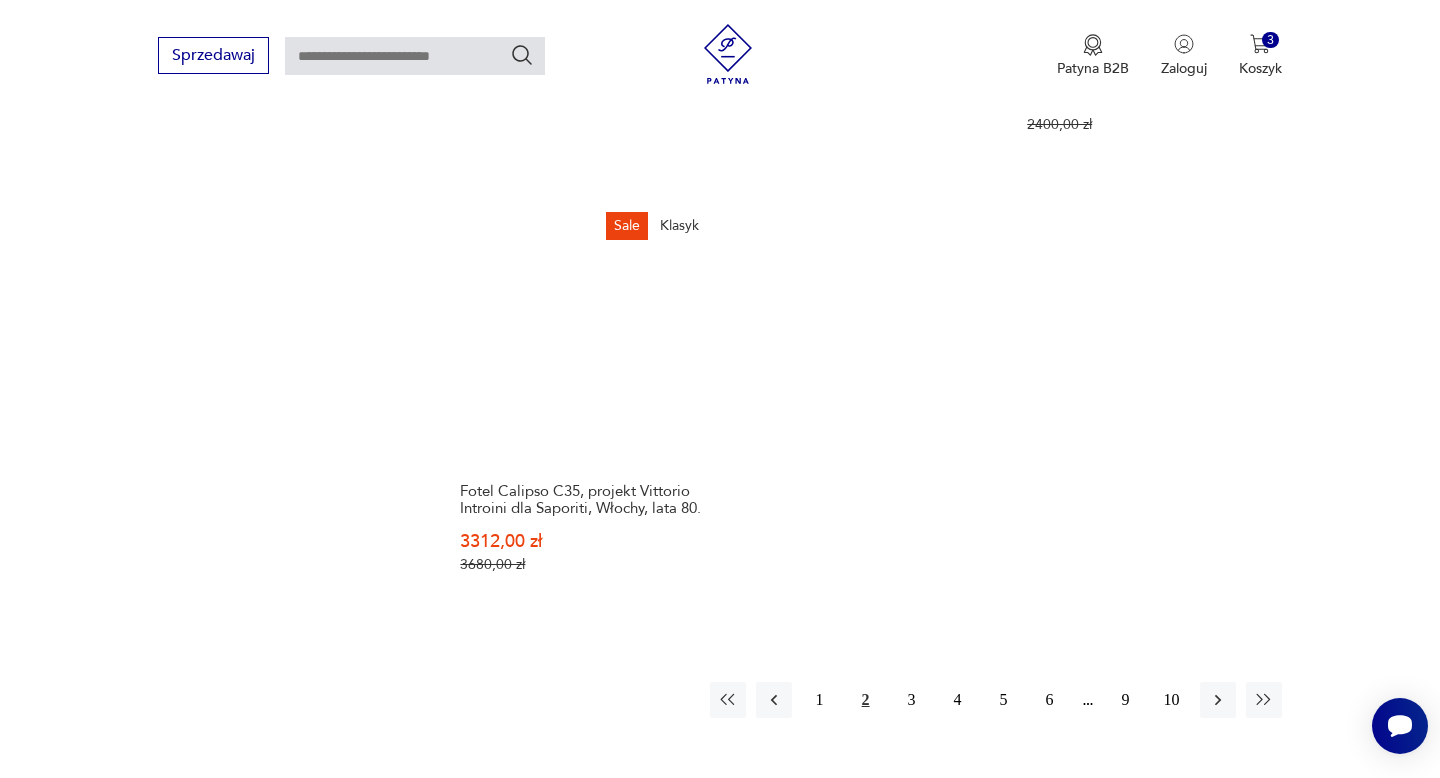 scroll, scrollTop: 2773, scrollLeft: 0, axis: vertical 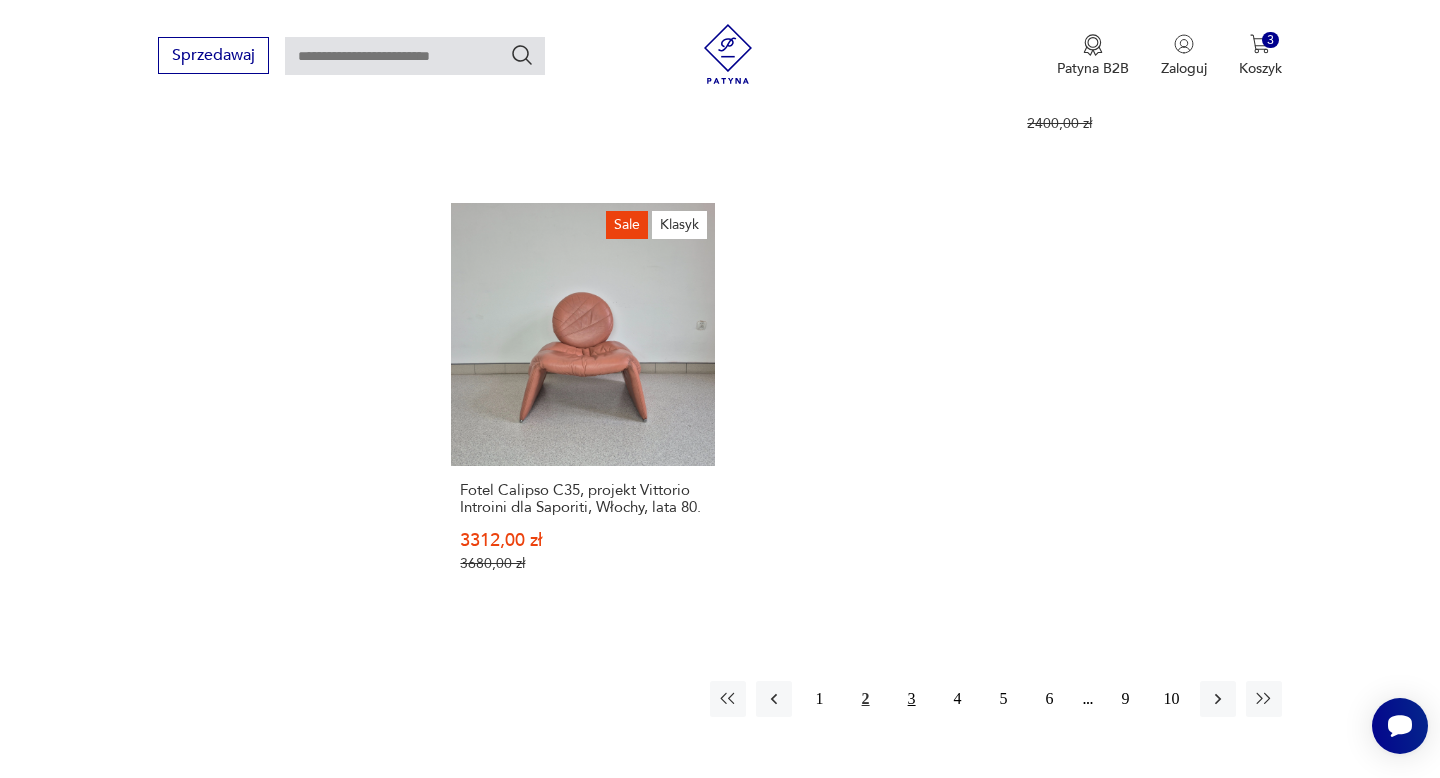 click on "3" at bounding box center (912, 699) 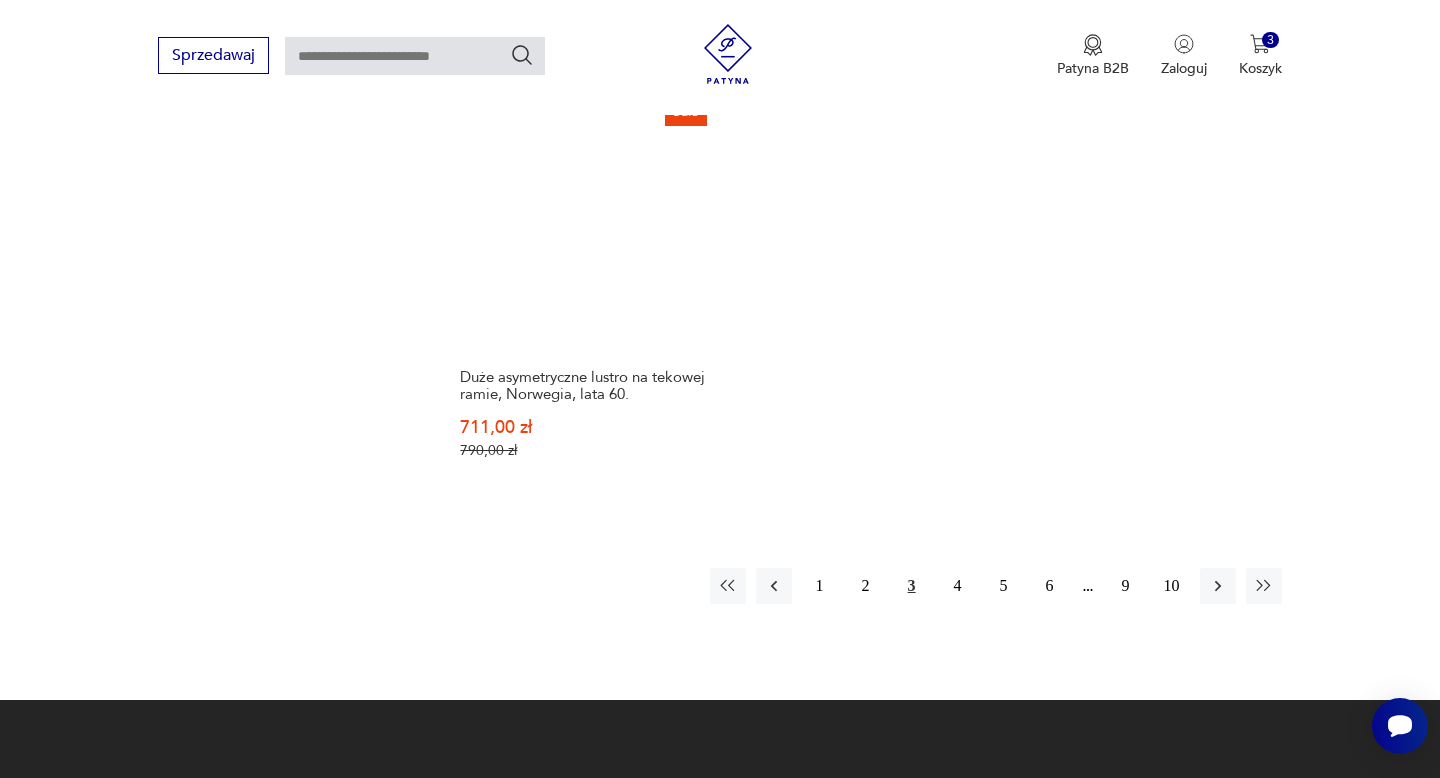 scroll, scrollTop: 2946, scrollLeft: 0, axis: vertical 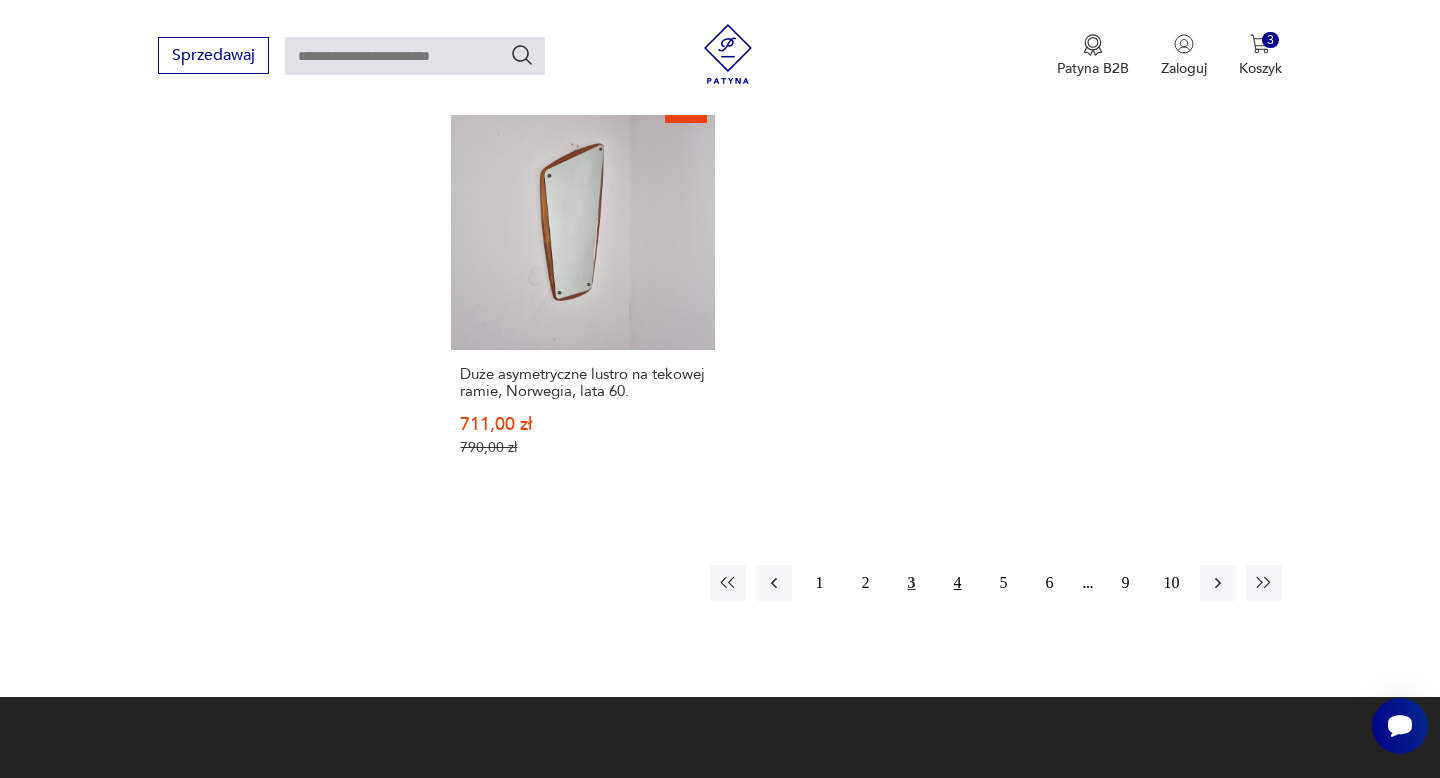 click on "4" at bounding box center (958, 583) 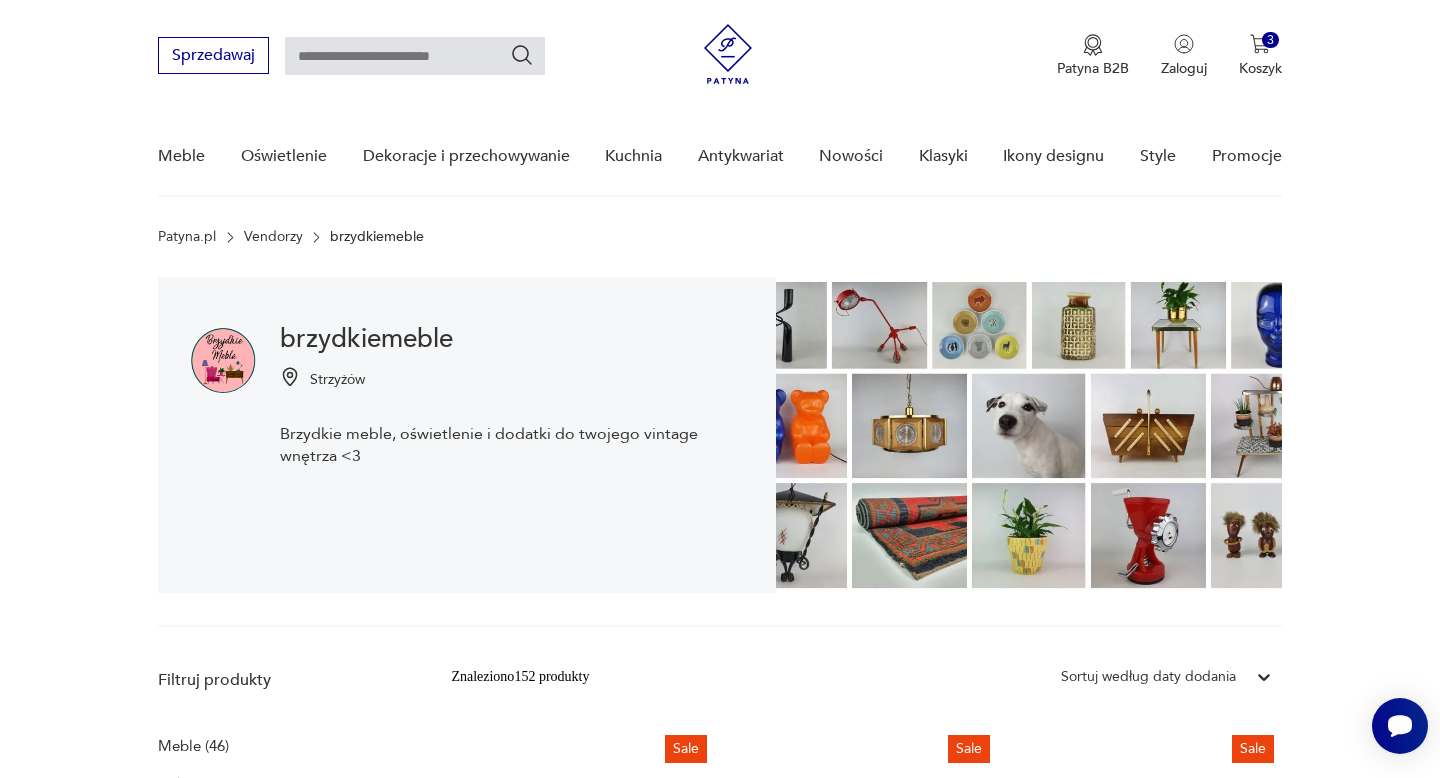scroll, scrollTop: 0, scrollLeft: 0, axis: both 